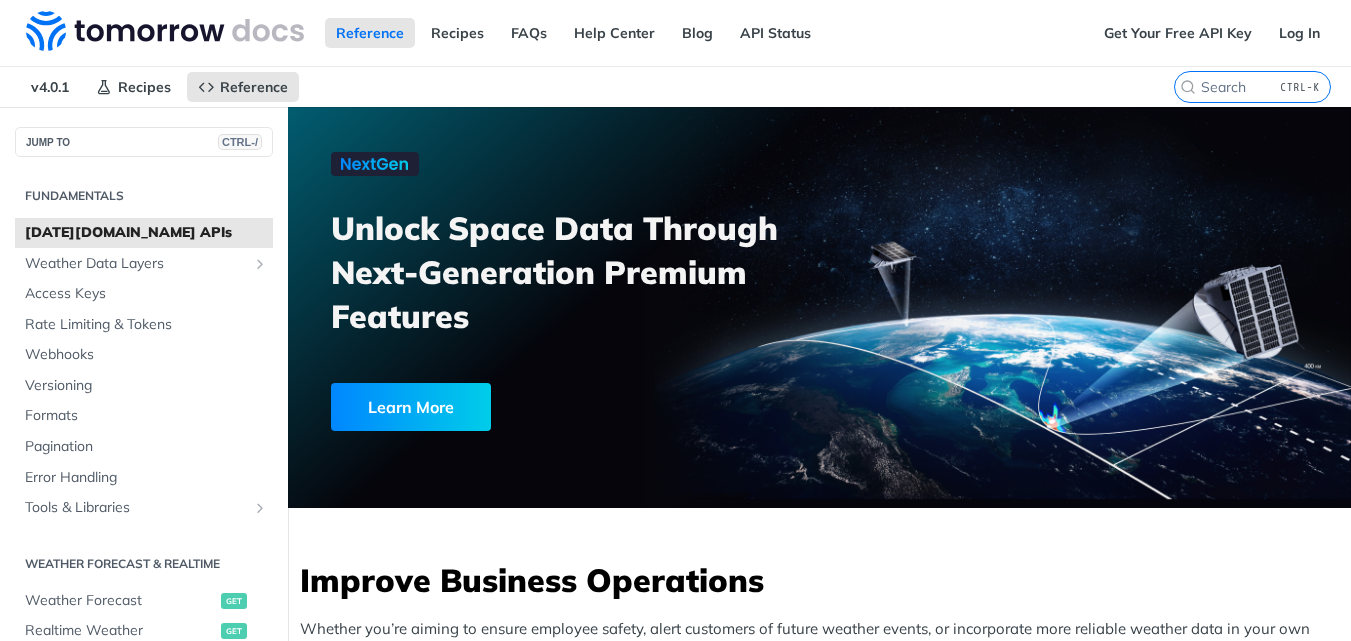scroll, scrollTop: 0, scrollLeft: 0, axis: both 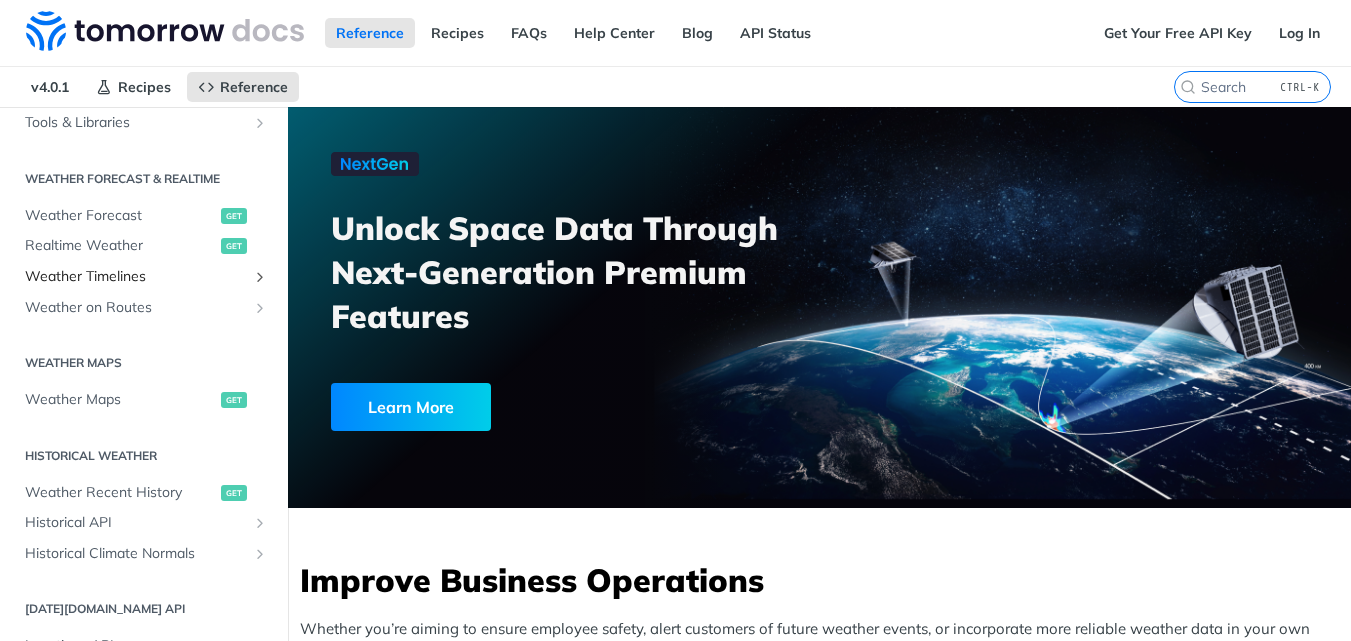 click on "Weather Timelines" at bounding box center [136, 277] 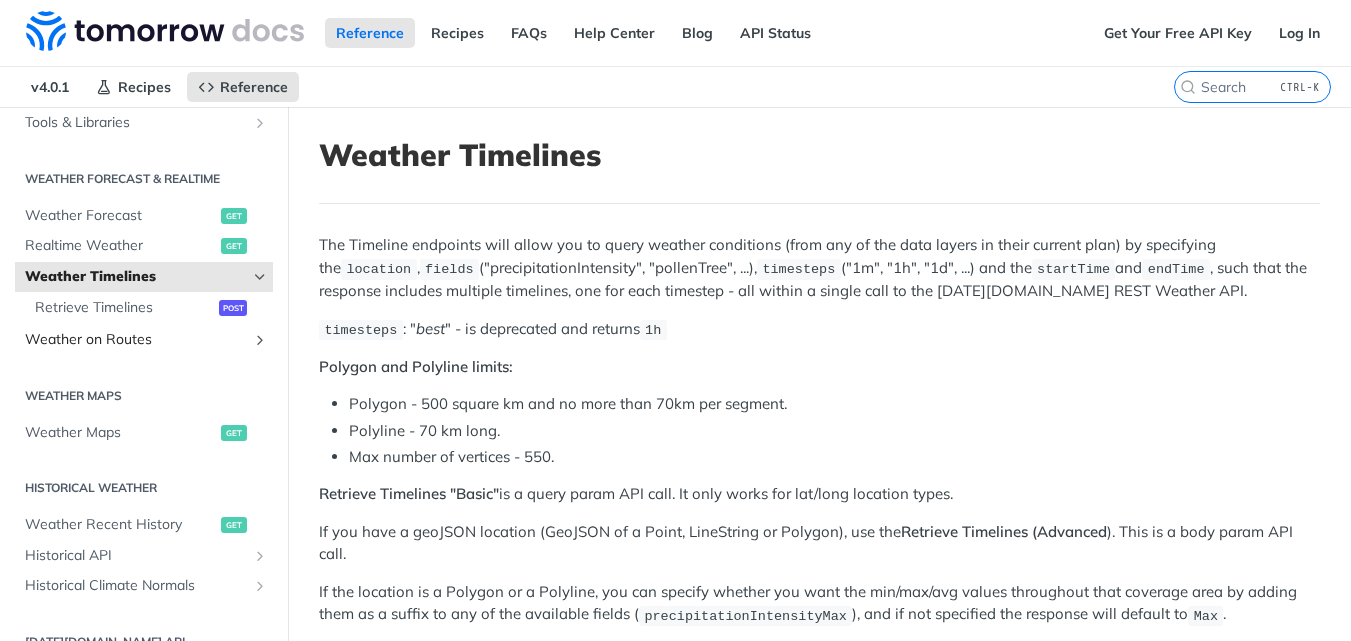 click at bounding box center (260, 340) 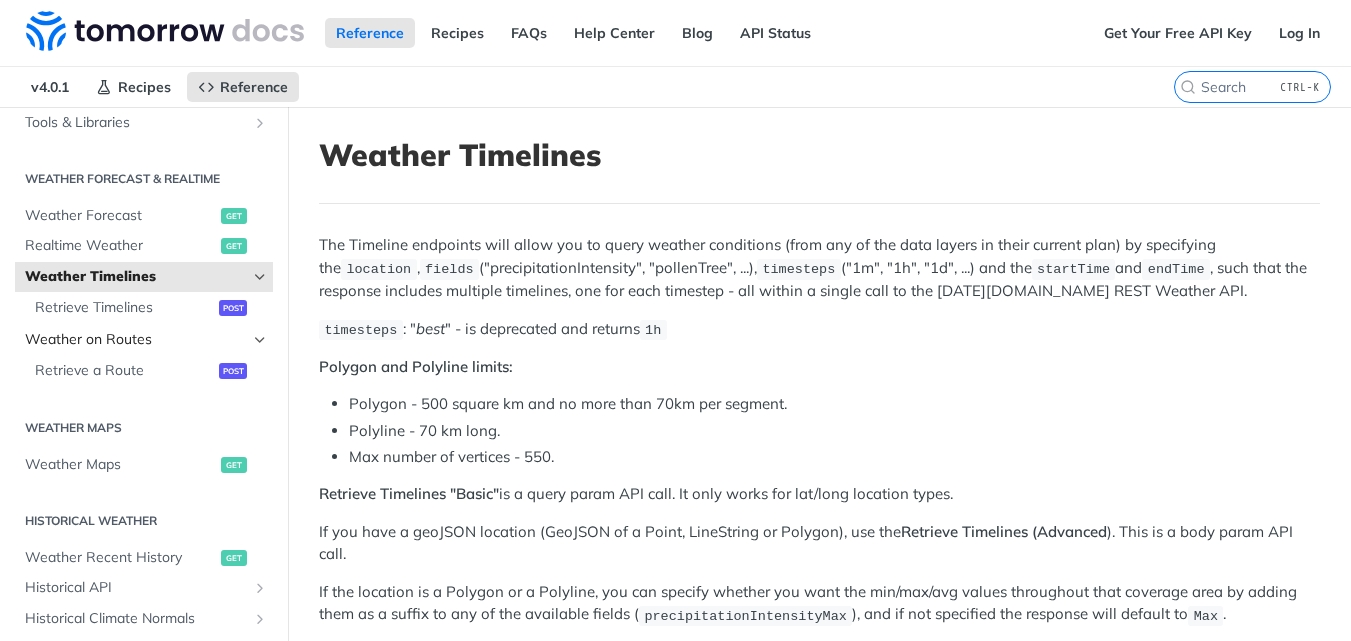 click at bounding box center [260, 340] 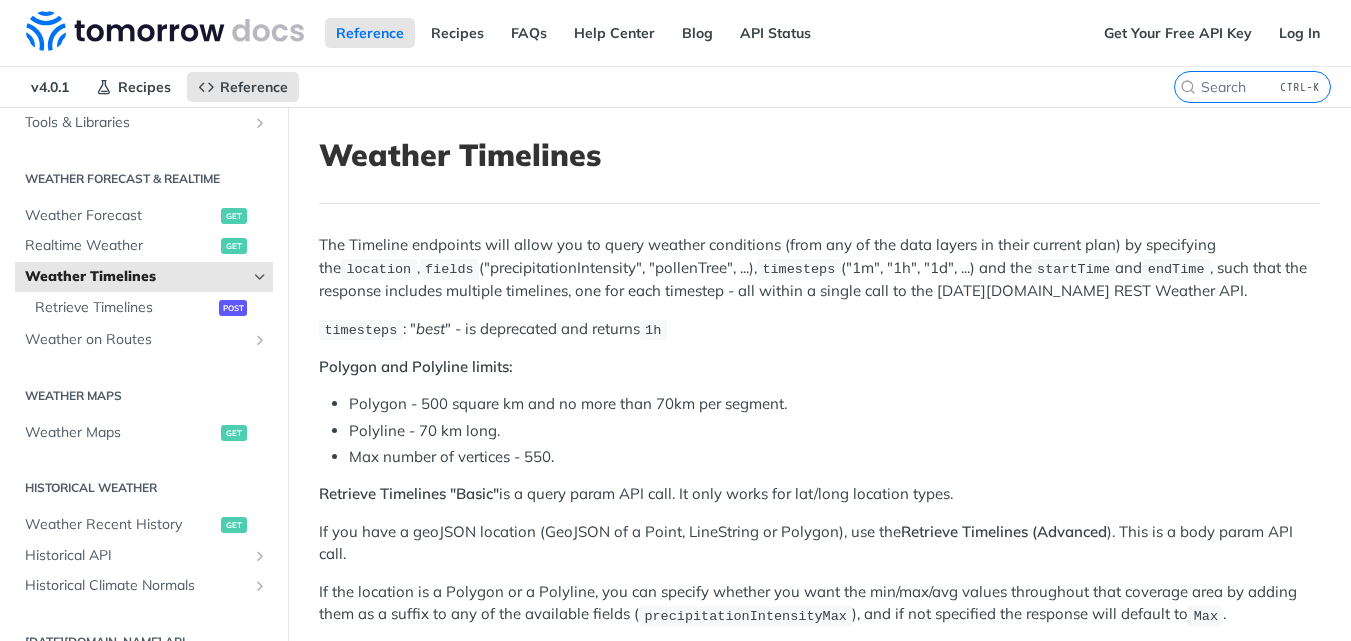 click at bounding box center [260, 277] 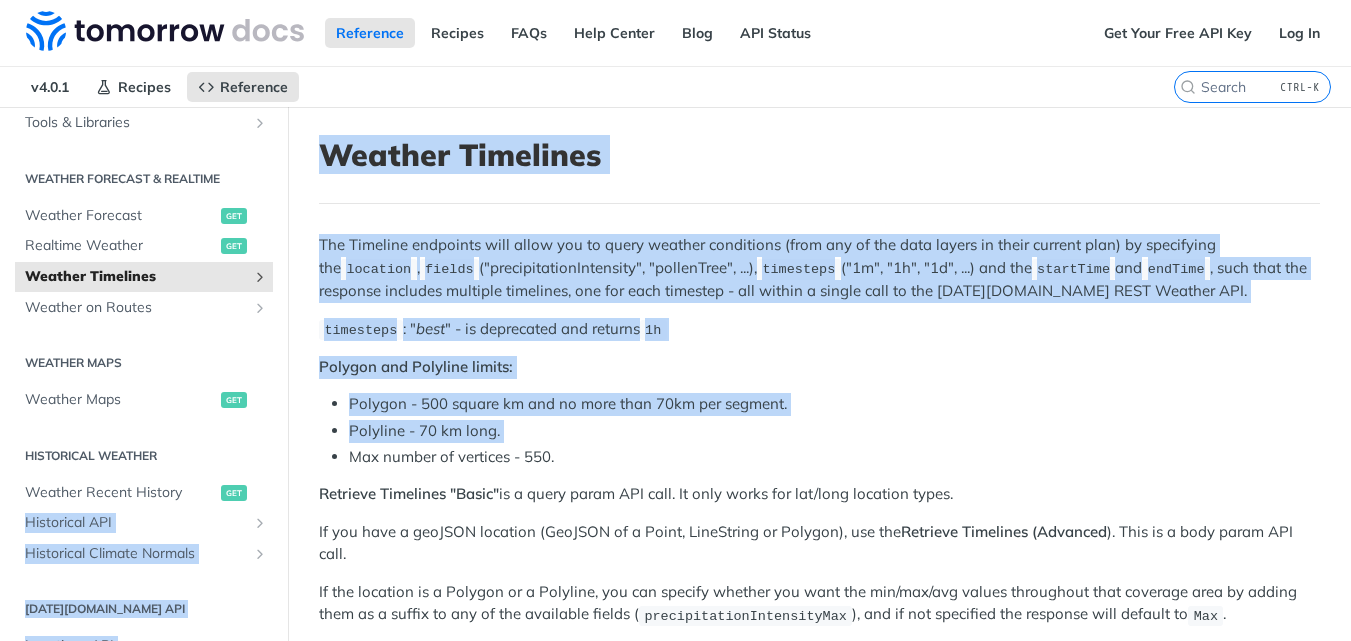drag, startPoint x: 292, startPoint y: 441, endPoint x: 285, endPoint y: 499, distance: 58.420887 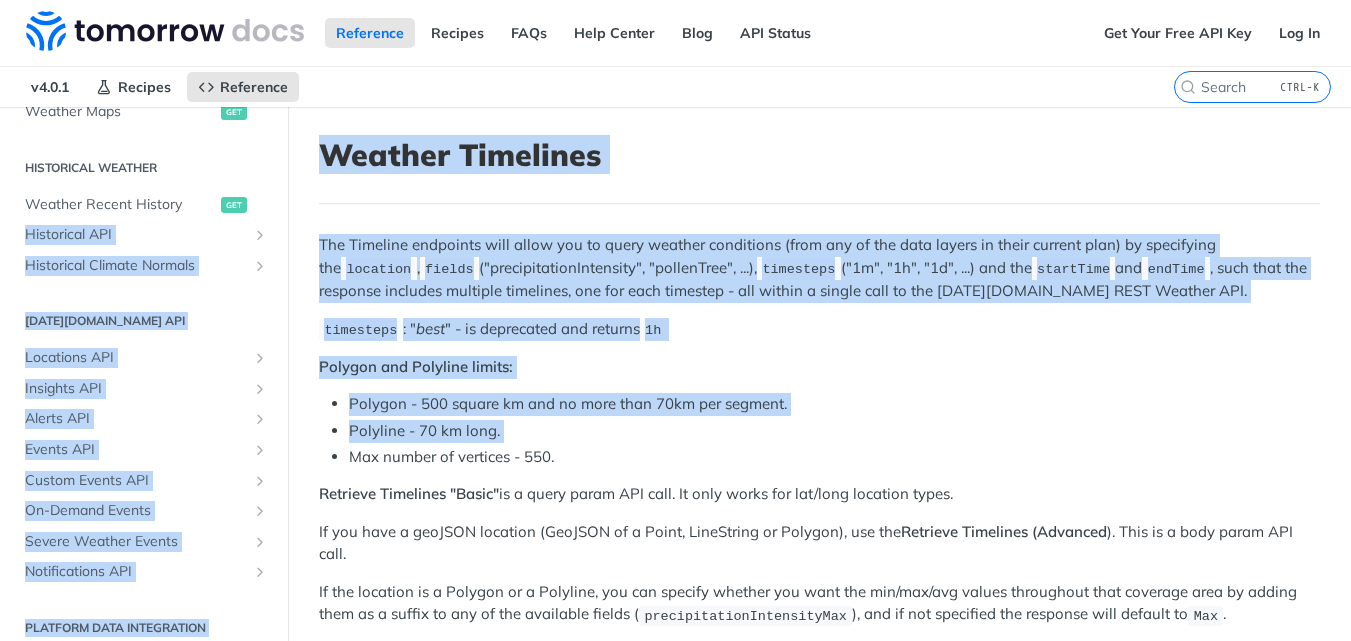 scroll, scrollTop: 688, scrollLeft: 0, axis: vertical 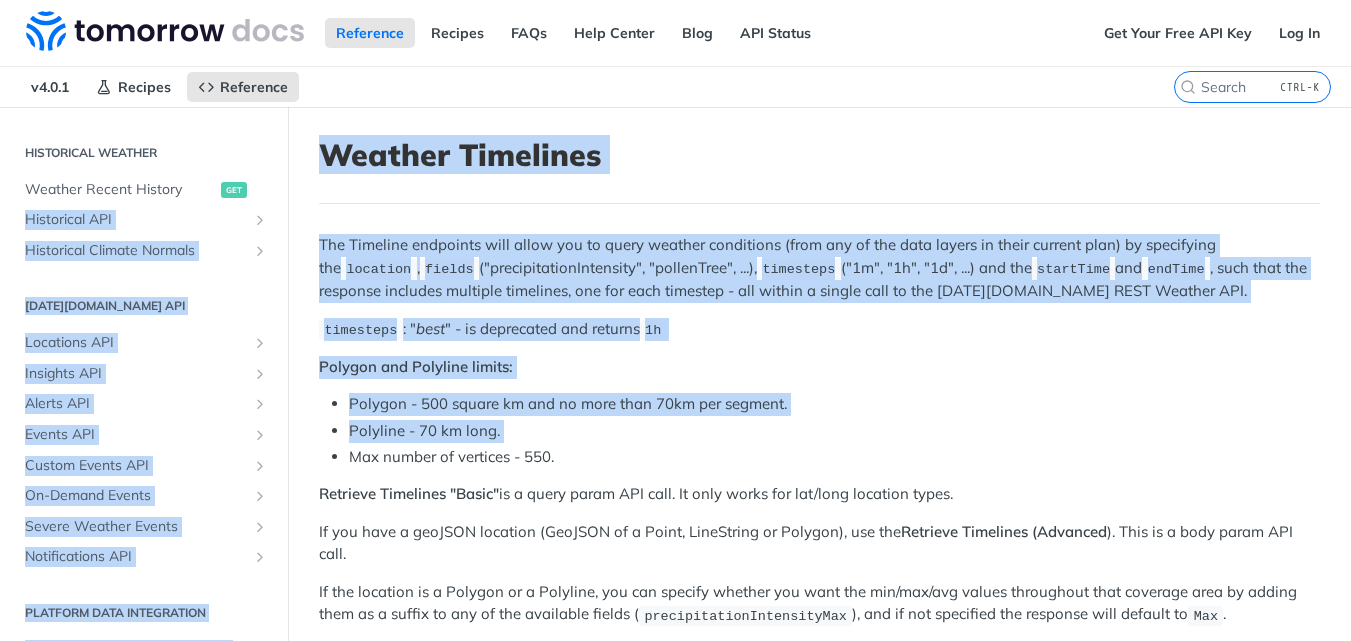 click on "Fundamentals Tomorrow.io APIs Weather Data Layers Core Probabilistic Forecasting Weather Codes Historical Advanced Precipitation Air Quality Pollen Fire Flood Soil Lightning Maritime Solar Aviation Low-Level Altitudes Wet Bulb Globe Temperature Access Keys Rate Limiting & Tokens Webhooks Versioning Formats Pagination Error Handling Tools & Libraries Postman Collection Sample Code Community Projects Weather Forecast & realtime Weather Forecast get Realtime Weather get Weather Timelines Retrieve Timelines post Weather on Routes Retrieve a Route post Weather Maps Weather Maps get Historical Weather Weather Recent History get Historical API Retrieve Historical Weather post Historical Climate Normals Retrieve Climate Normals post Tomorrow.io API Locations API List Locations get Create a Location post Retrieve a Location get Update a Location put Delete a Location delete Add Location Tags post Remove Location Tags post Insights API Templates List Insights get Create an Insight post Retrieve an Insight get put post" at bounding box center [144, 108] 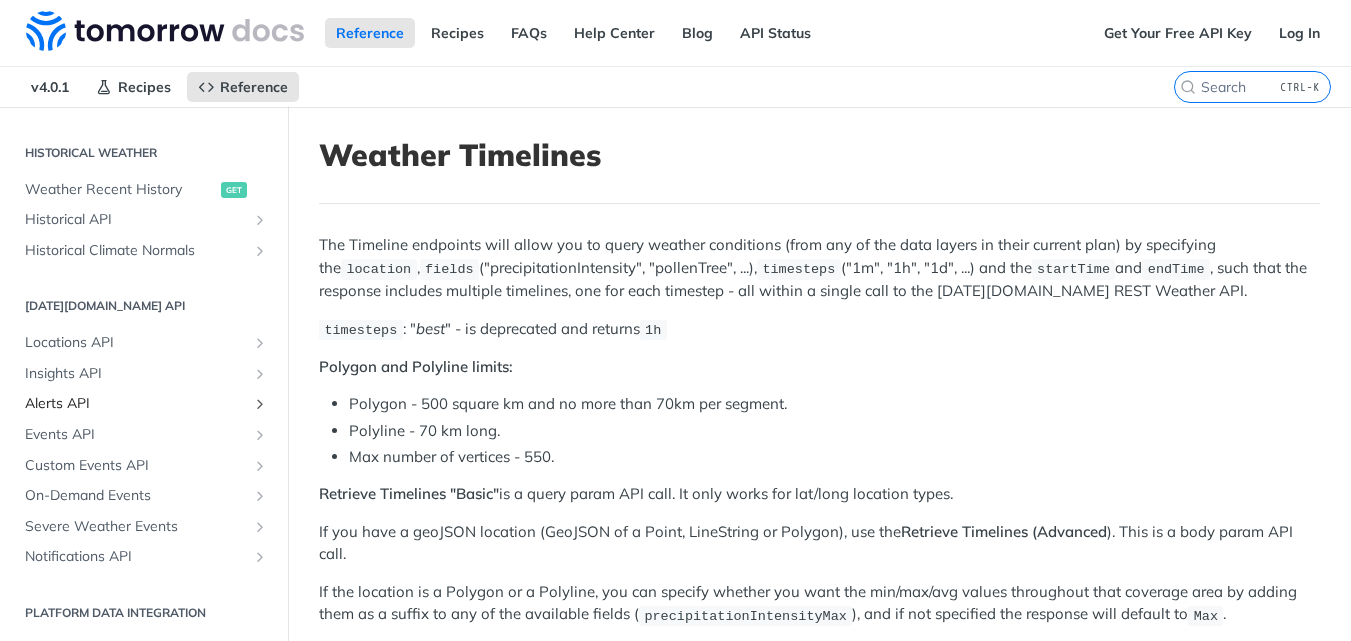 click on "Alerts API" at bounding box center (136, 404) 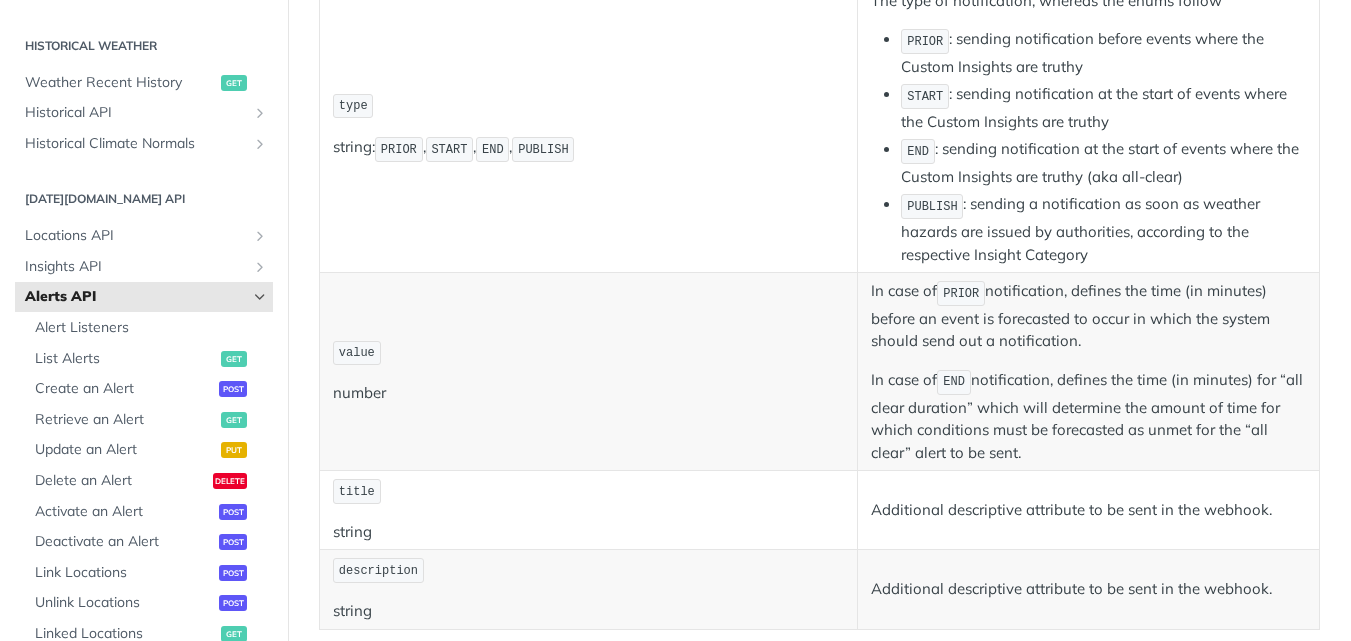 scroll, scrollTop: 851, scrollLeft: 0, axis: vertical 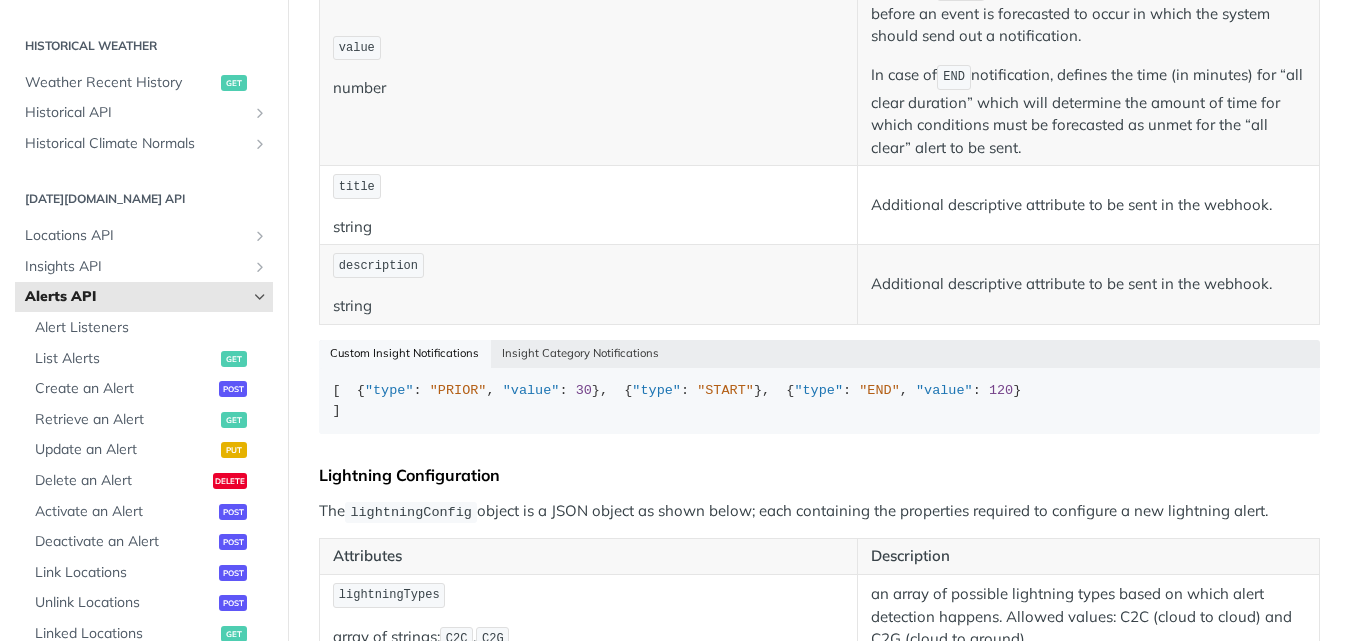 click on "Alerts API" at bounding box center (144, 297) 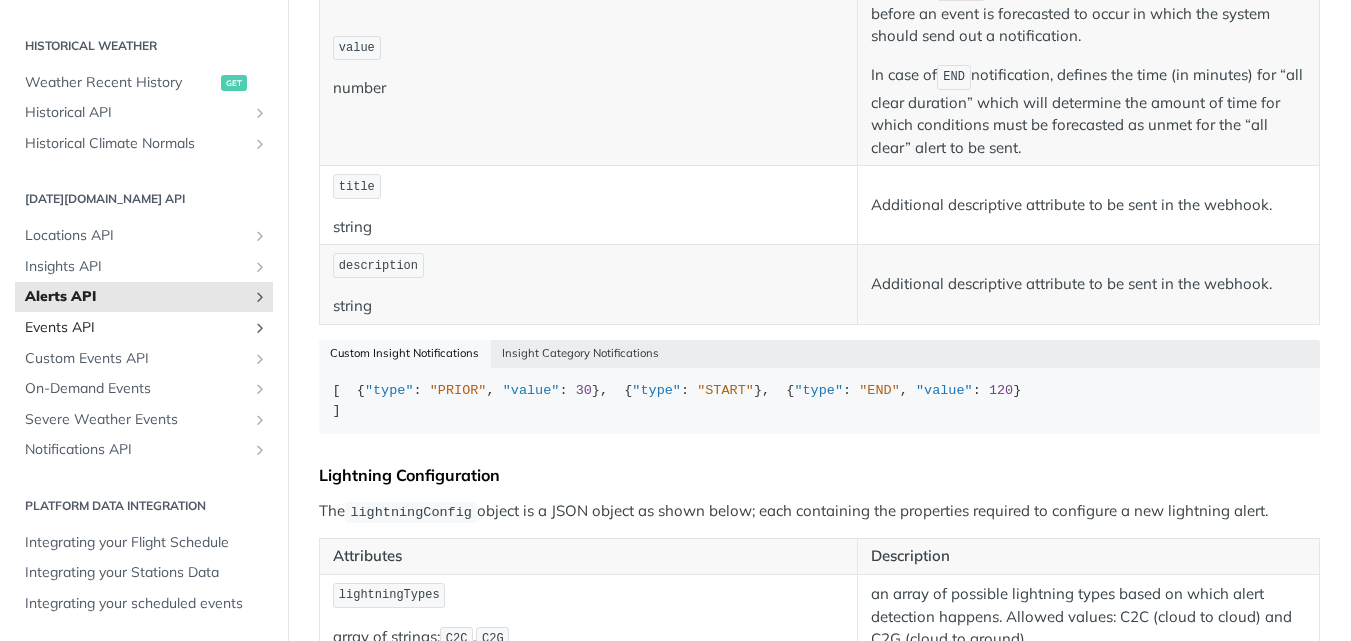 click on "Events API" at bounding box center (136, 328) 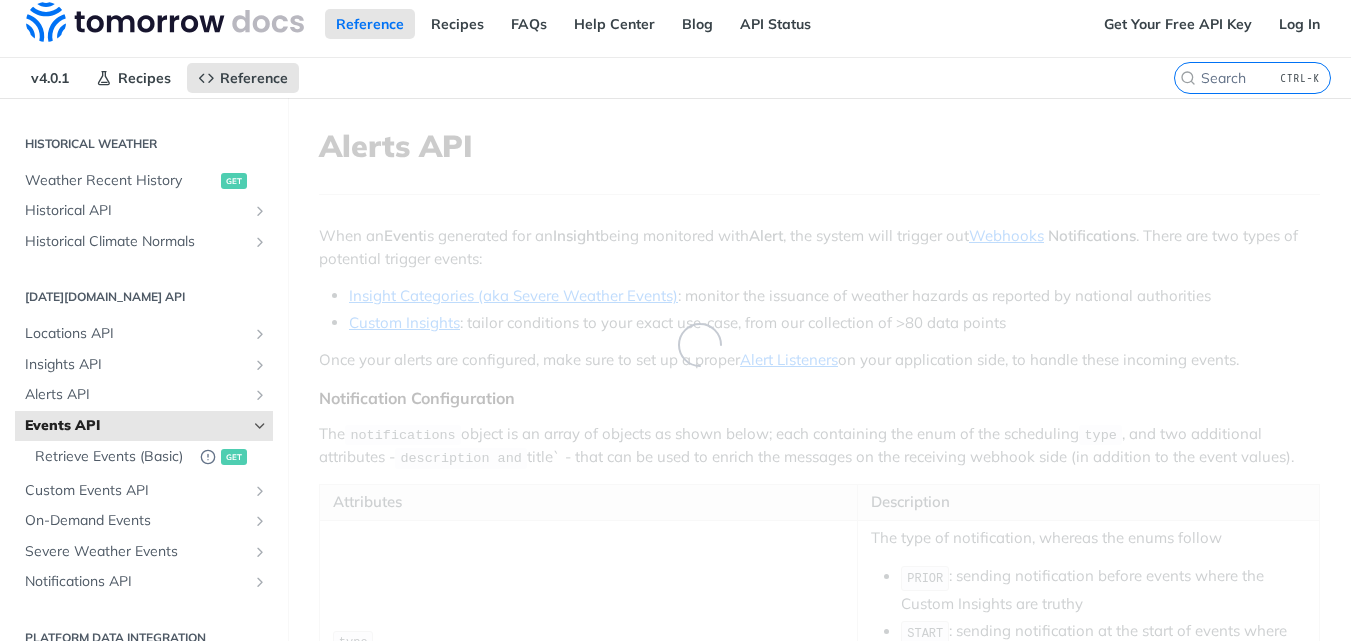 scroll, scrollTop: 0, scrollLeft: 0, axis: both 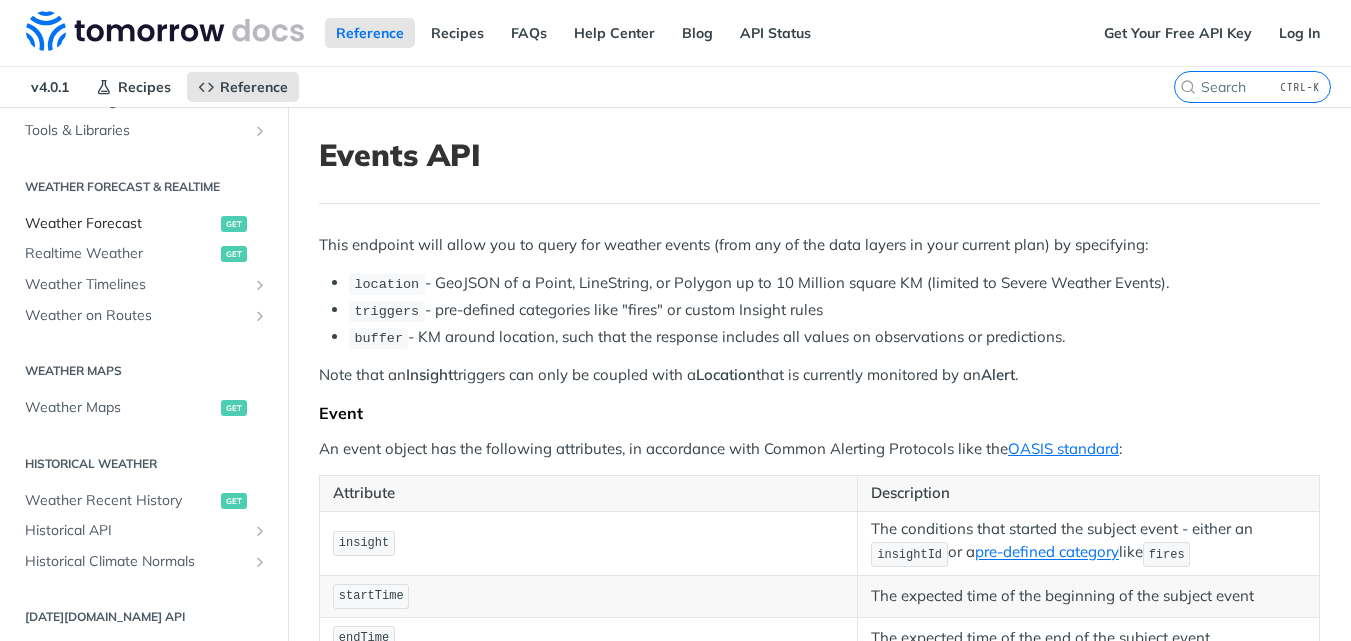 click on "Weather Forecast" at bounding box center [120, 224] 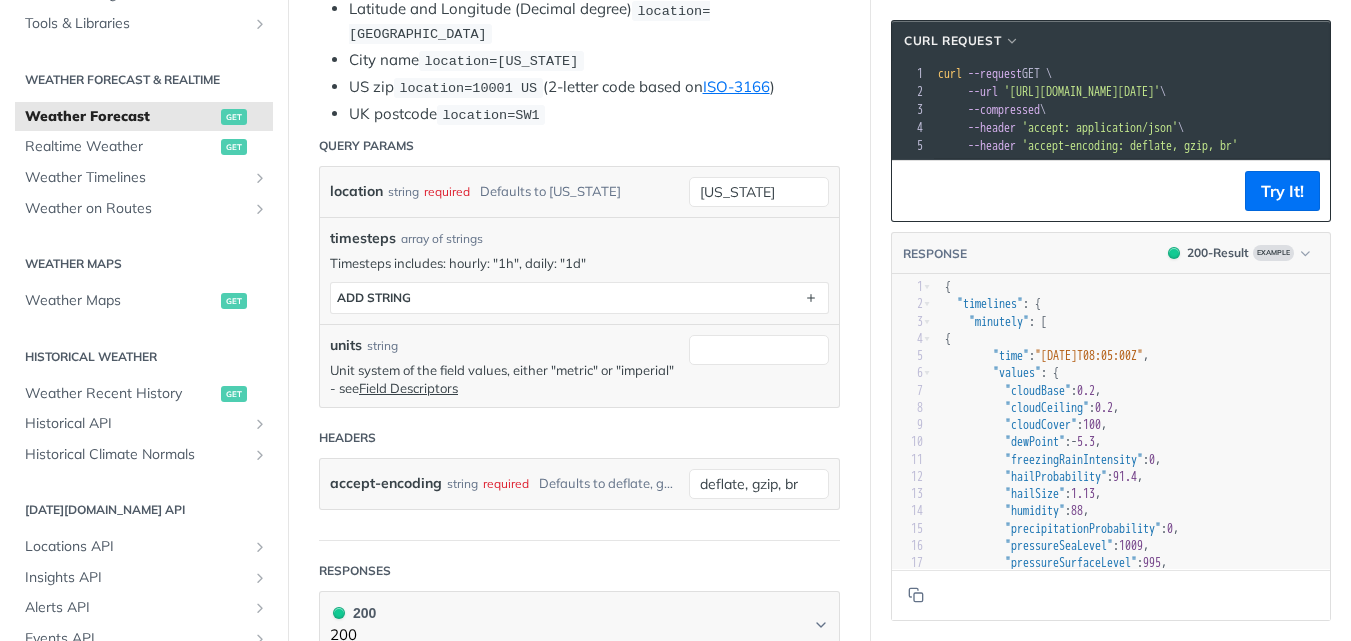 scroll, scrollTop: 539, scrollLeft: 0, axis: vertical 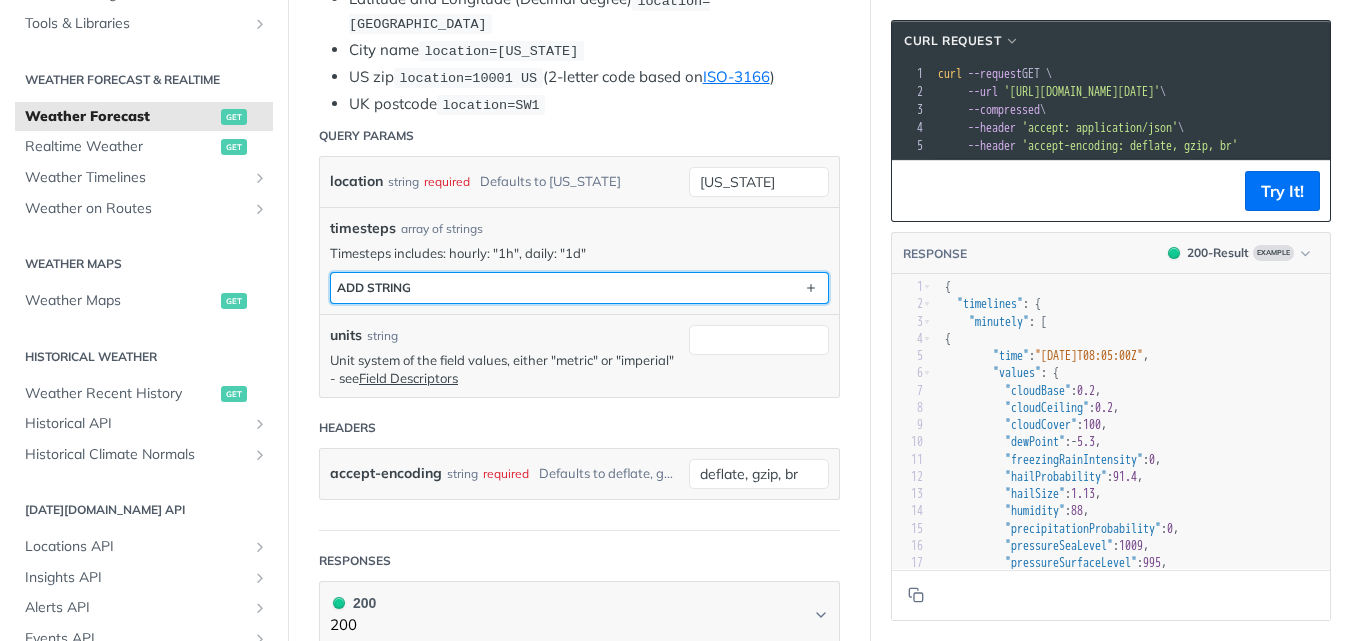 click on "ADD    string" at bounding box center [579, 288] 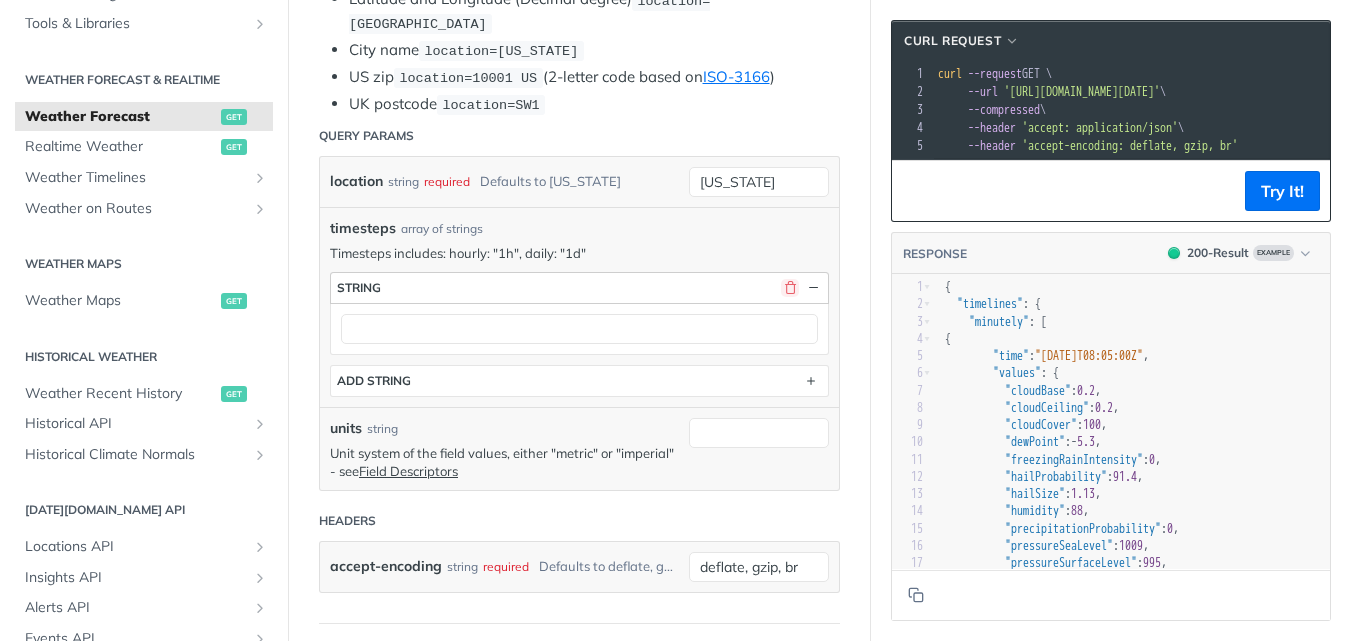 click at bounding box center (790, 288) 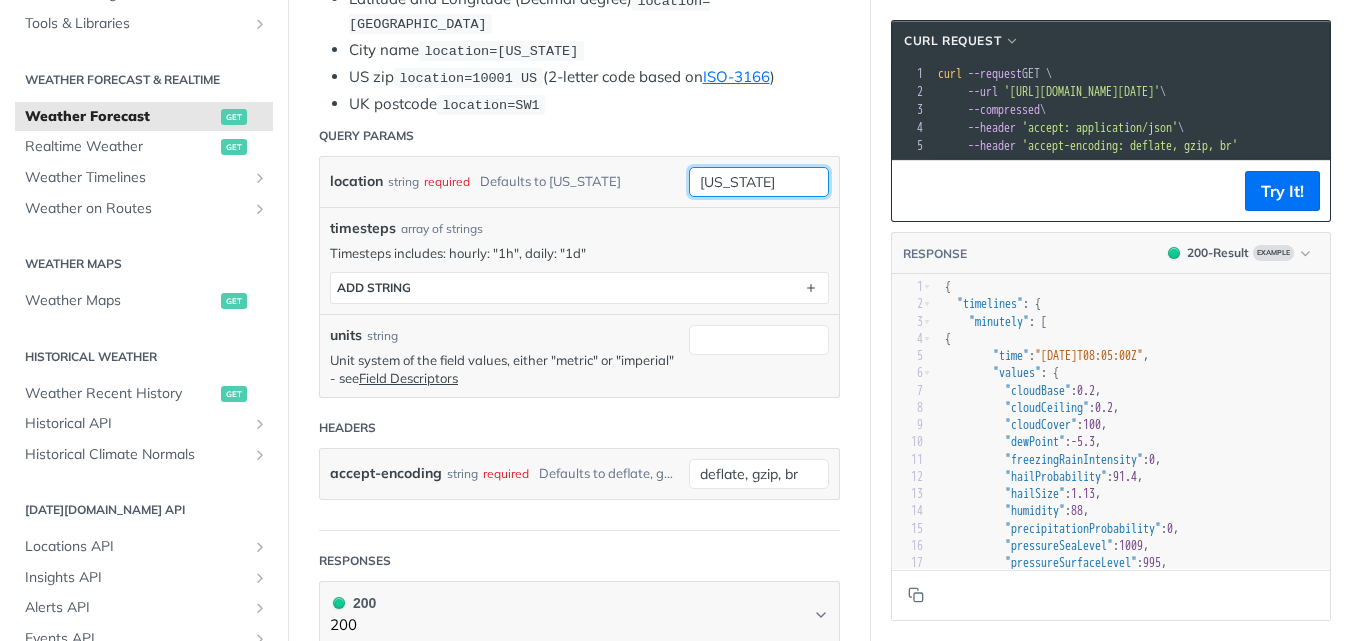 click on "new york" at bounding box center [759, 182] 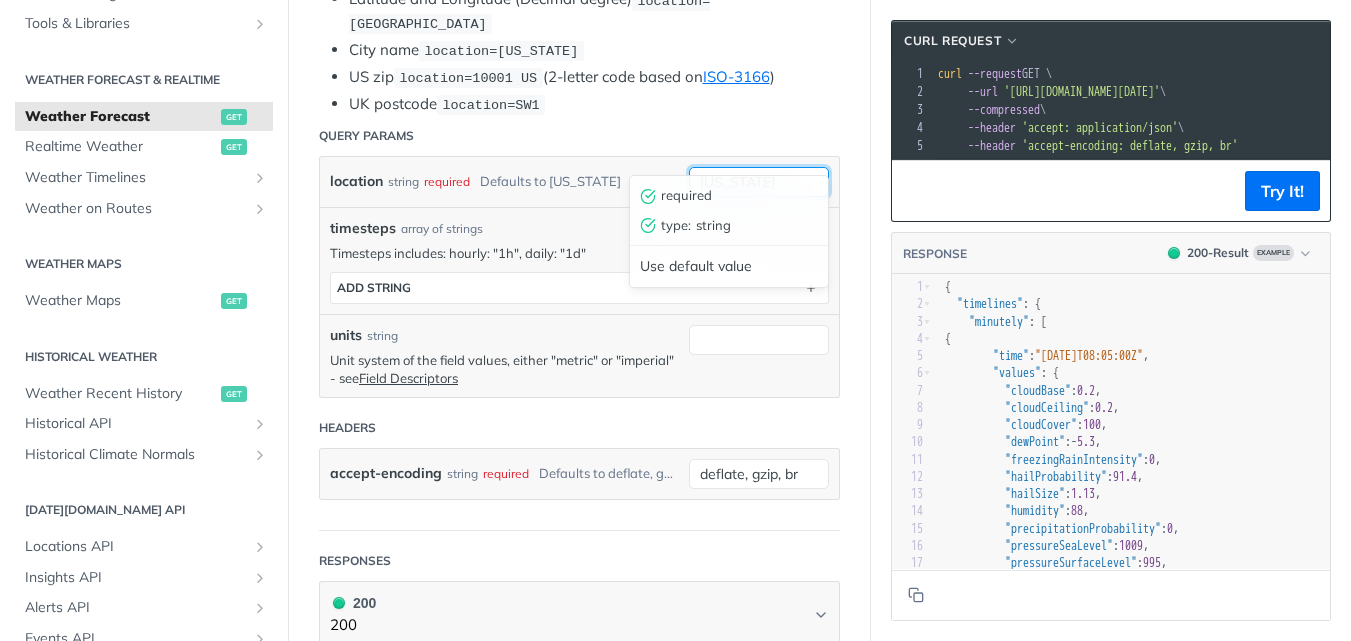 click on "new york" at bounding box center [759, 182] 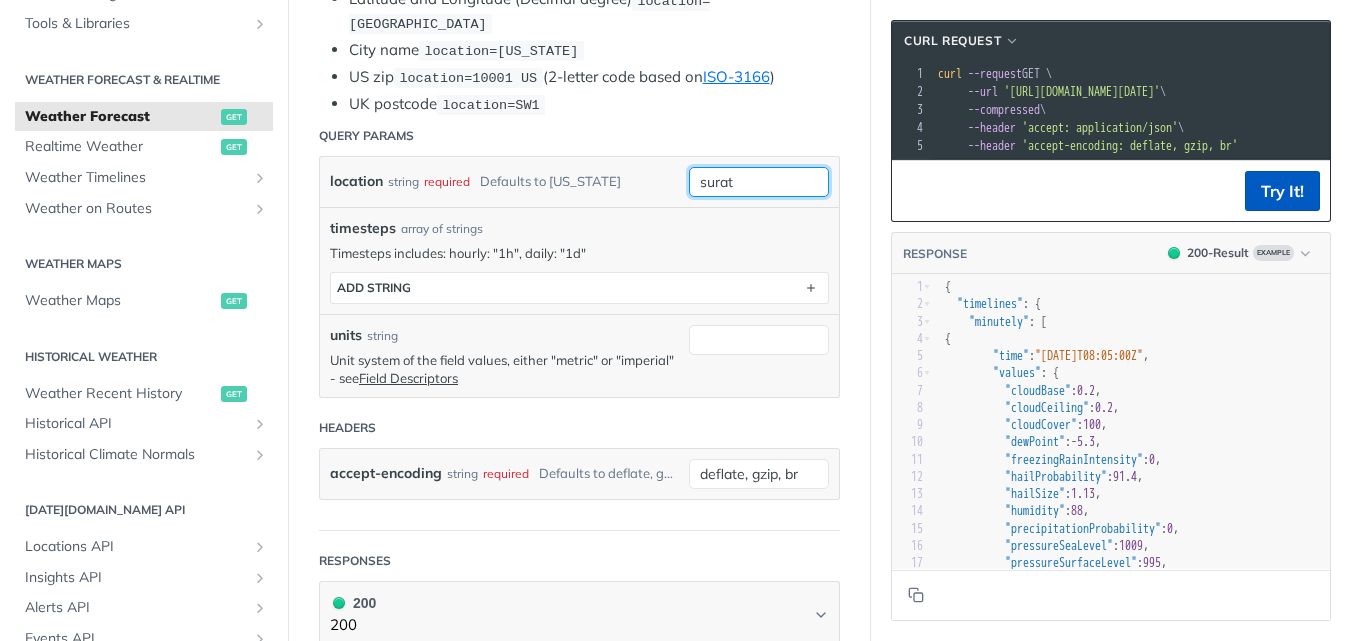 type on "surat" 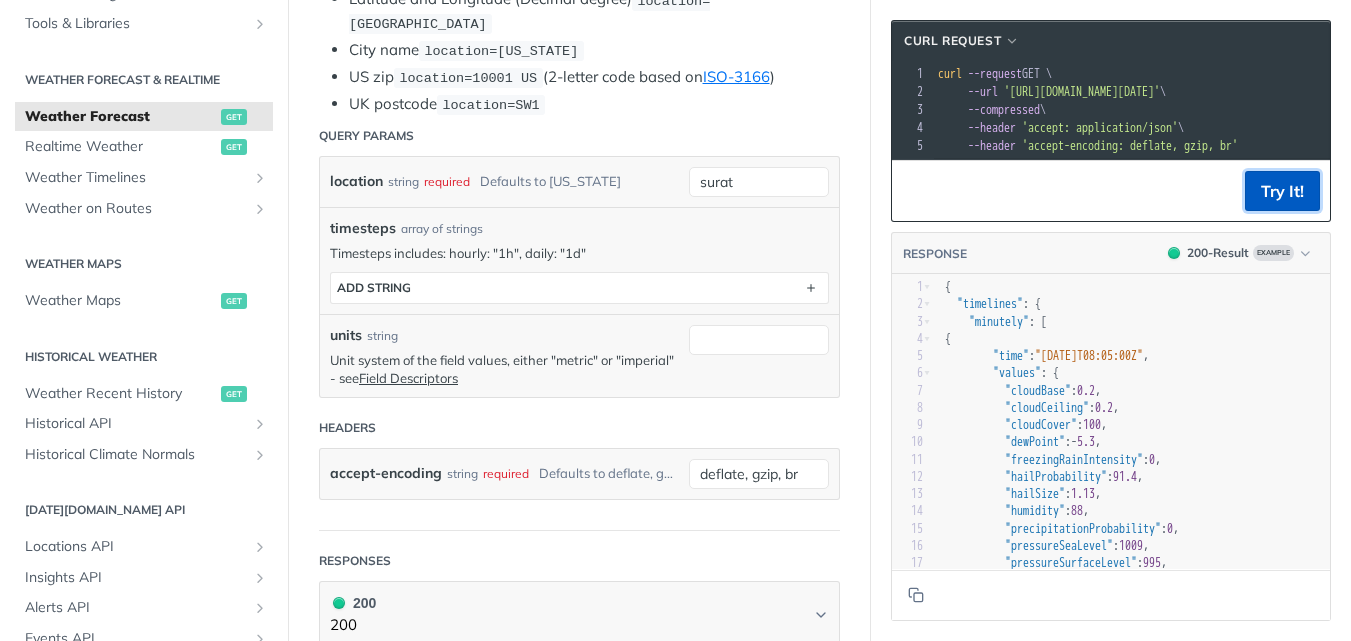 click on "Try It!" at bounding box center [1282, 191] 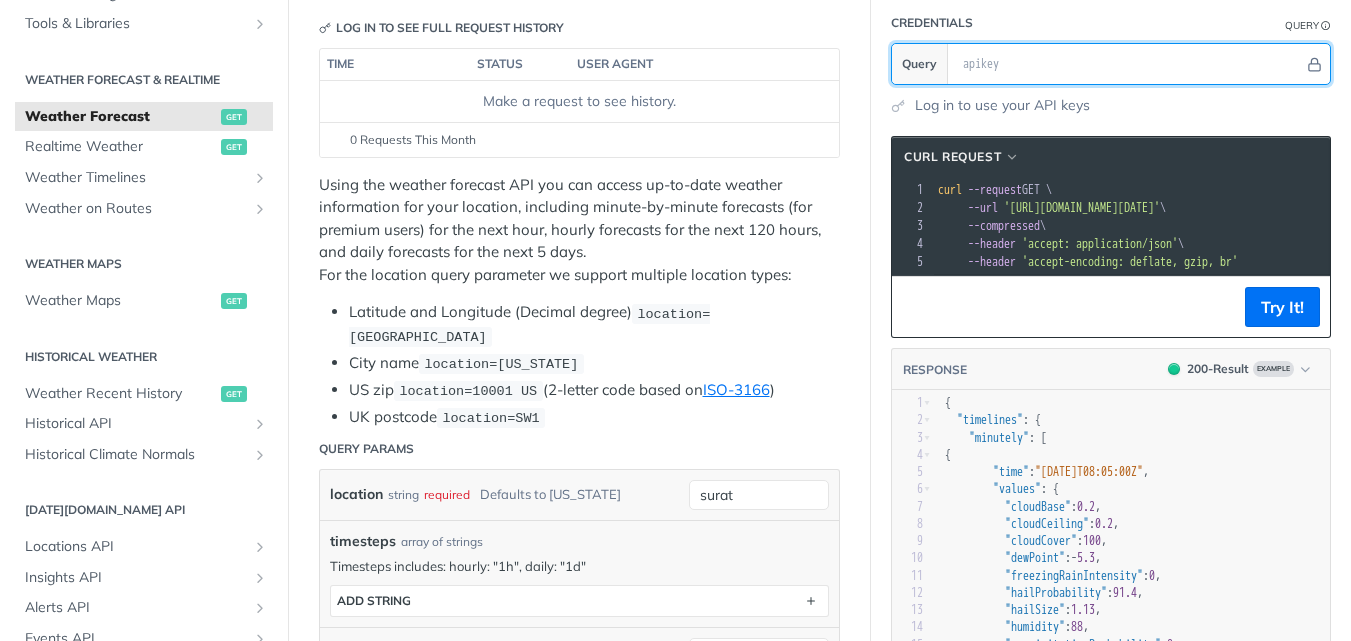 scroll, scrollTop: 206, scrollLeft: 0, axis: vertical 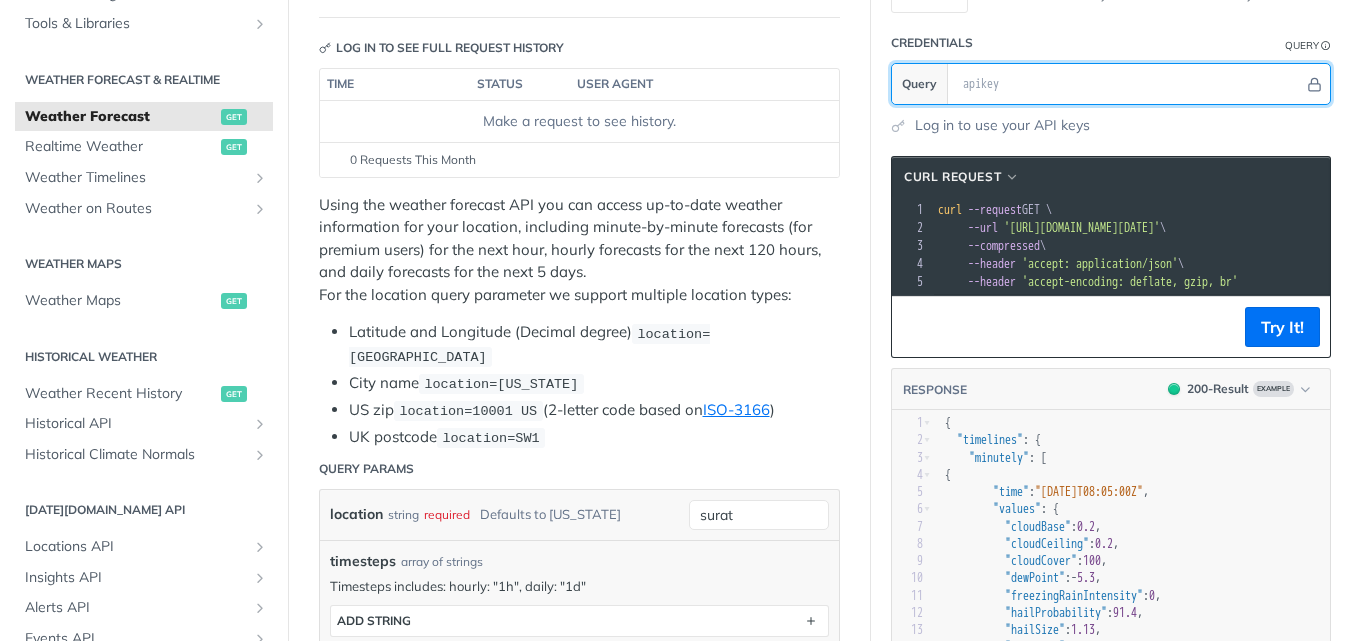 click at bounding box center (1128, 84) 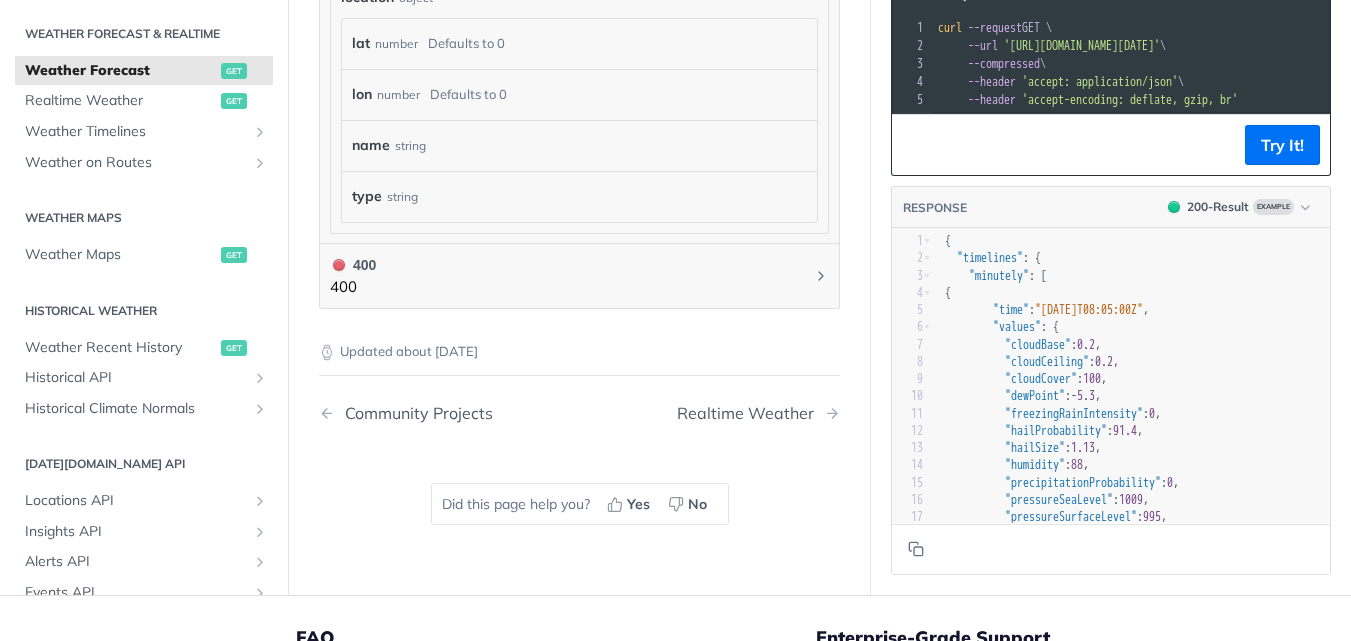 scroll, scrollTop: 2010, scrollLeft: 0, axis: vertical 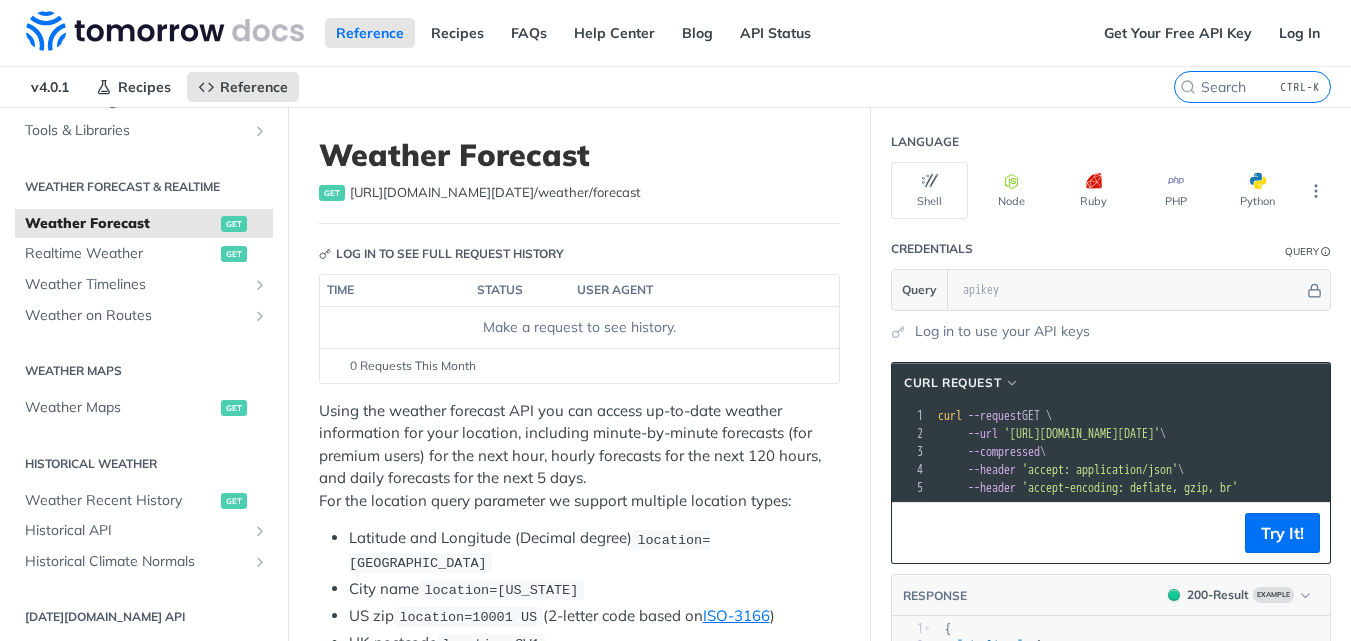 click on "Weather Forecast & realtime" at bounding box center [144, 187] 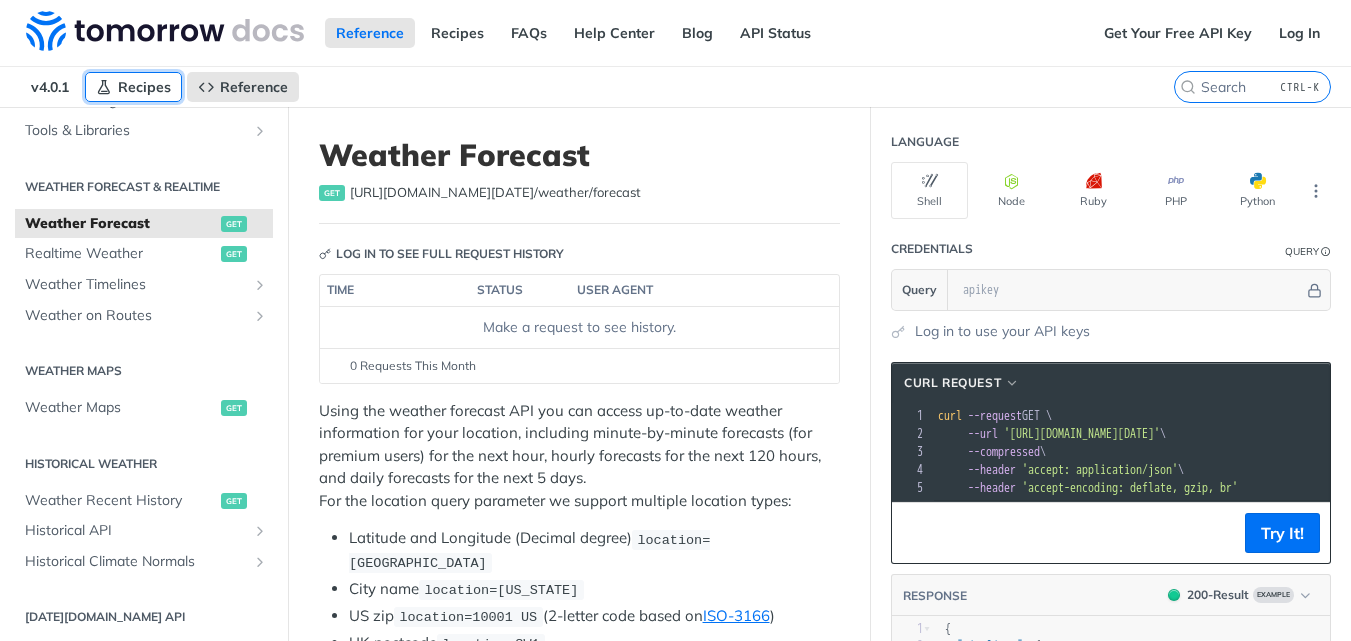 click on "Recipes" at bounding box center [133, 87] 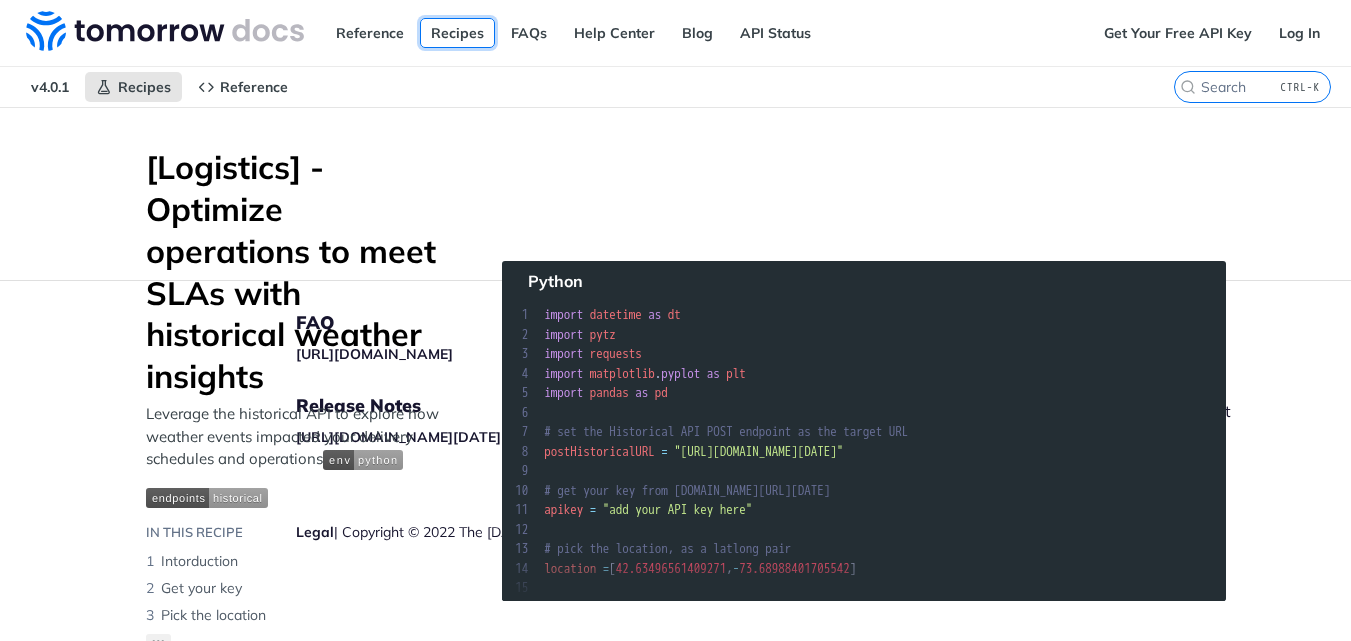 click on "Recipes" at bounding box center (457, 33) 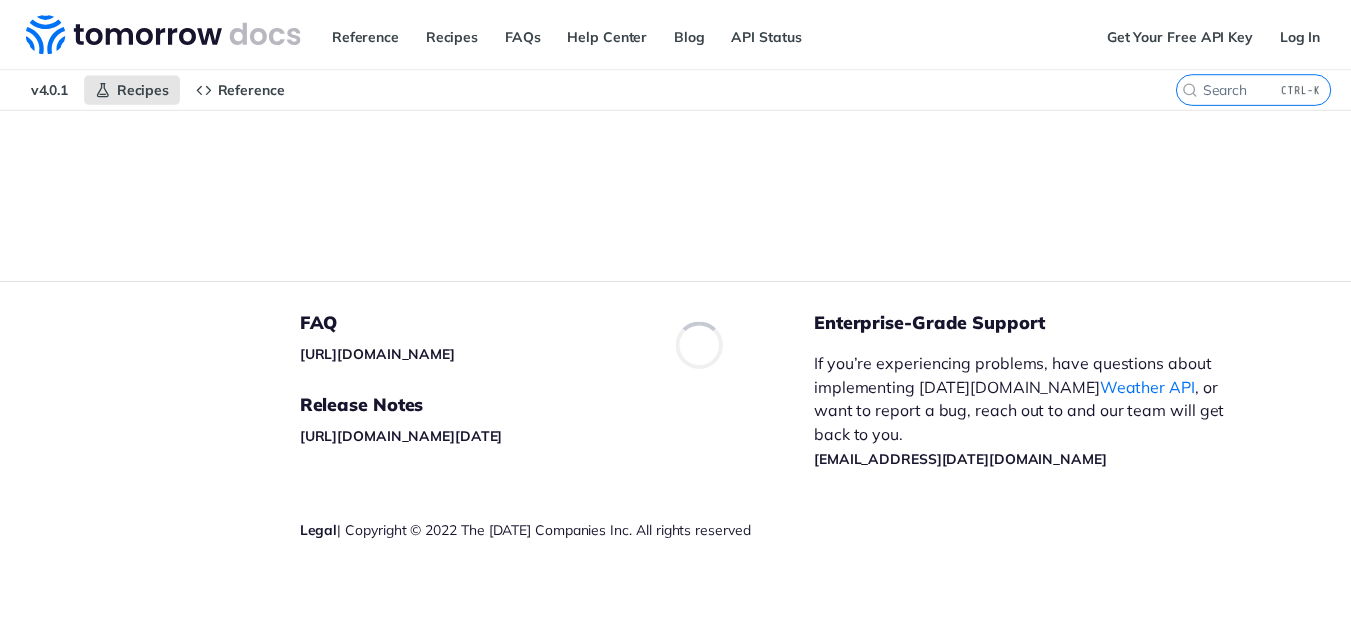 scroll, scrollTop: 0, scrollLeft: 0, axis: both 